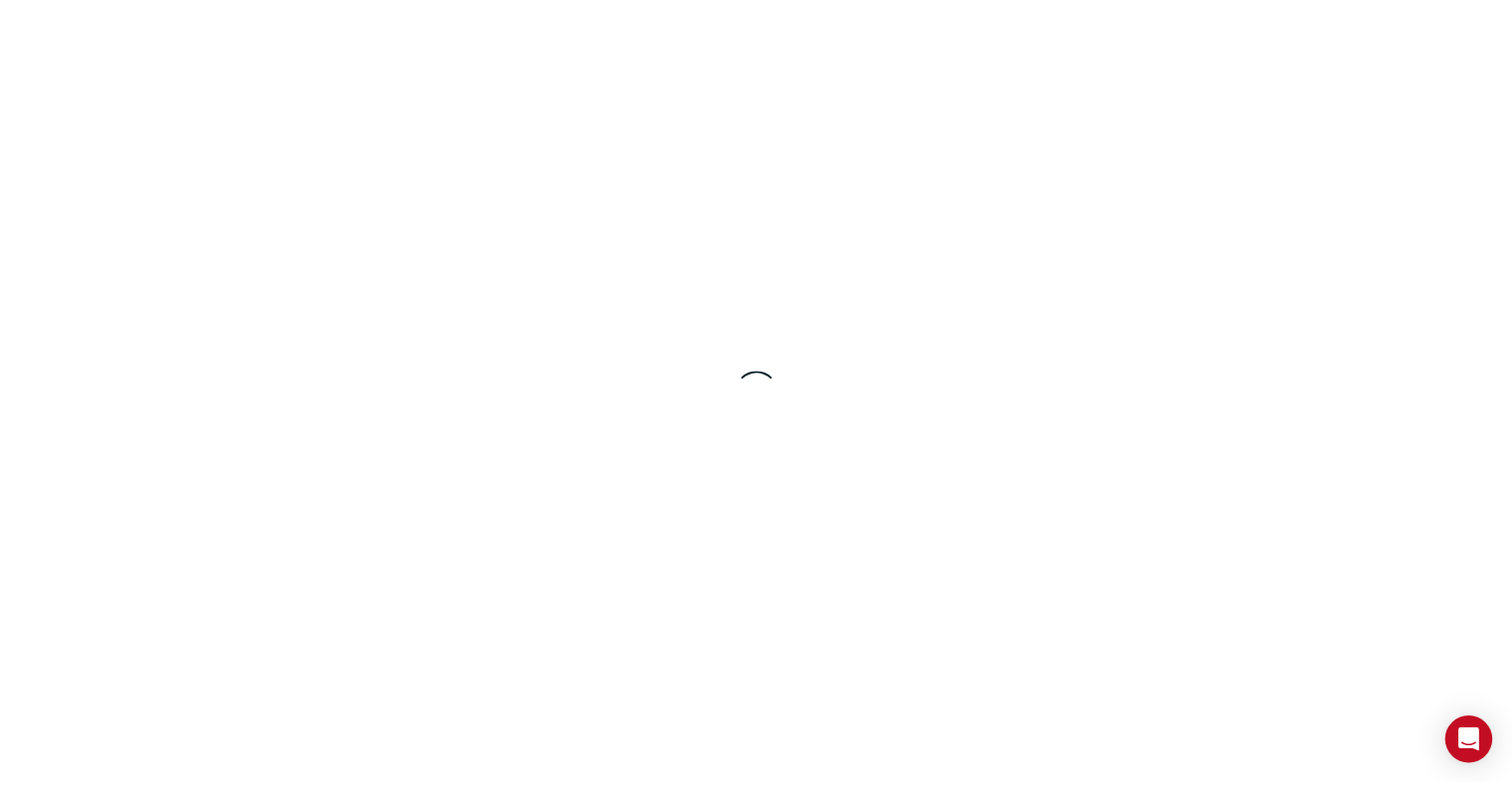 scroll, scrollTop: 0, scrollLeft: 0, axis: both 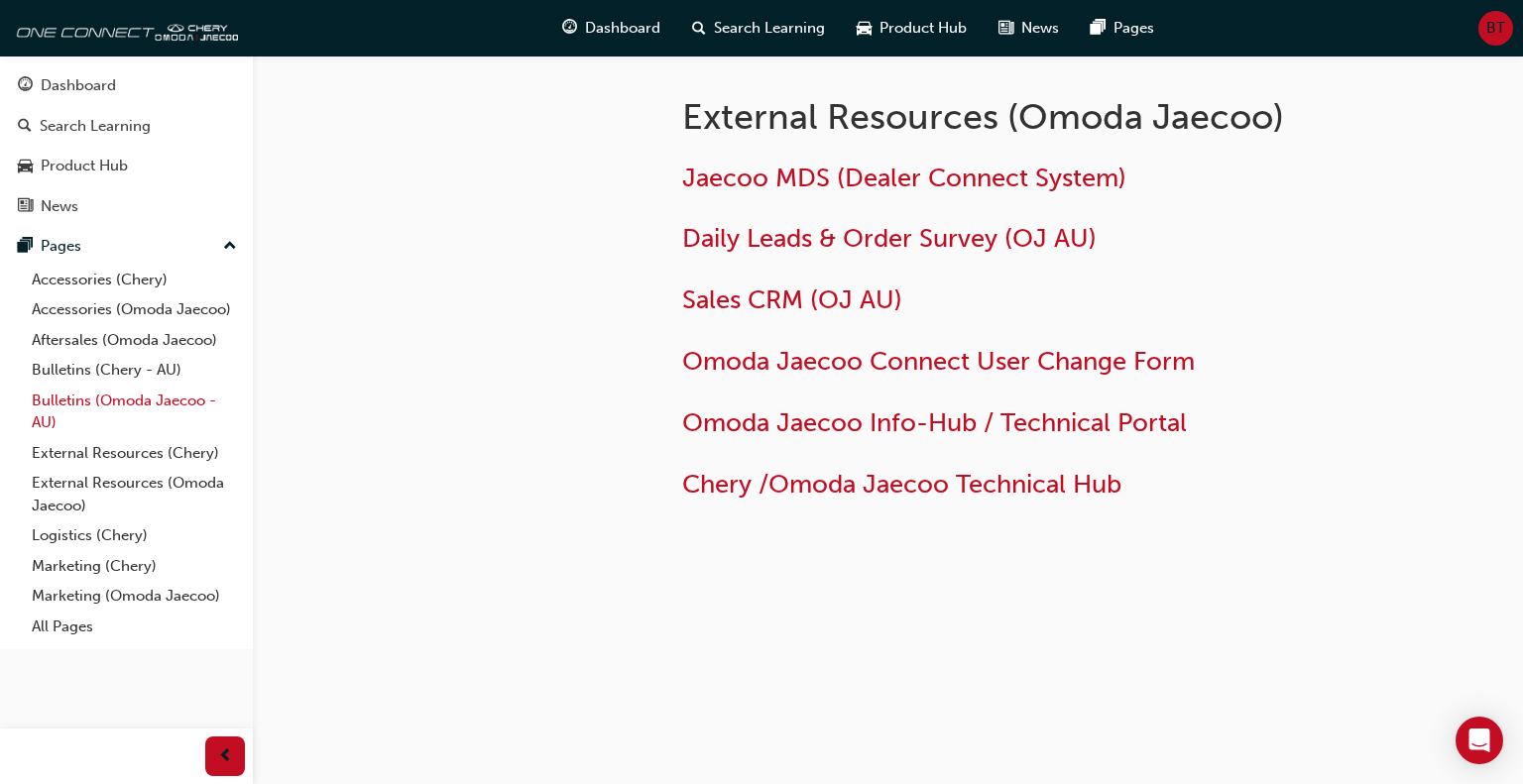 click on "Bulletins (Omoda Jaecoo - AU)" at bounding box center [134, 411] 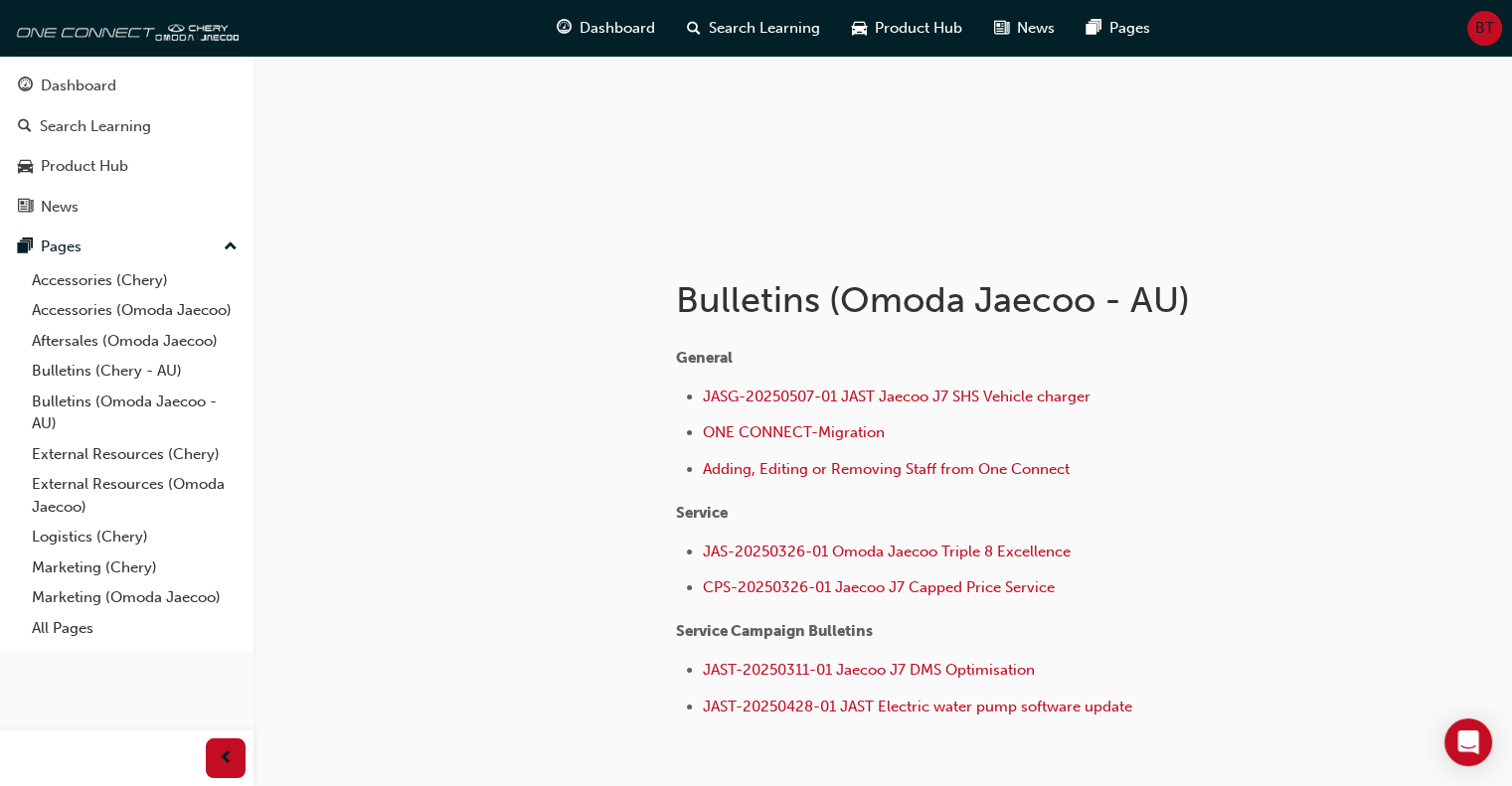 scroll, scrollTop: 342, scrollLeft: 0, axis: vertical 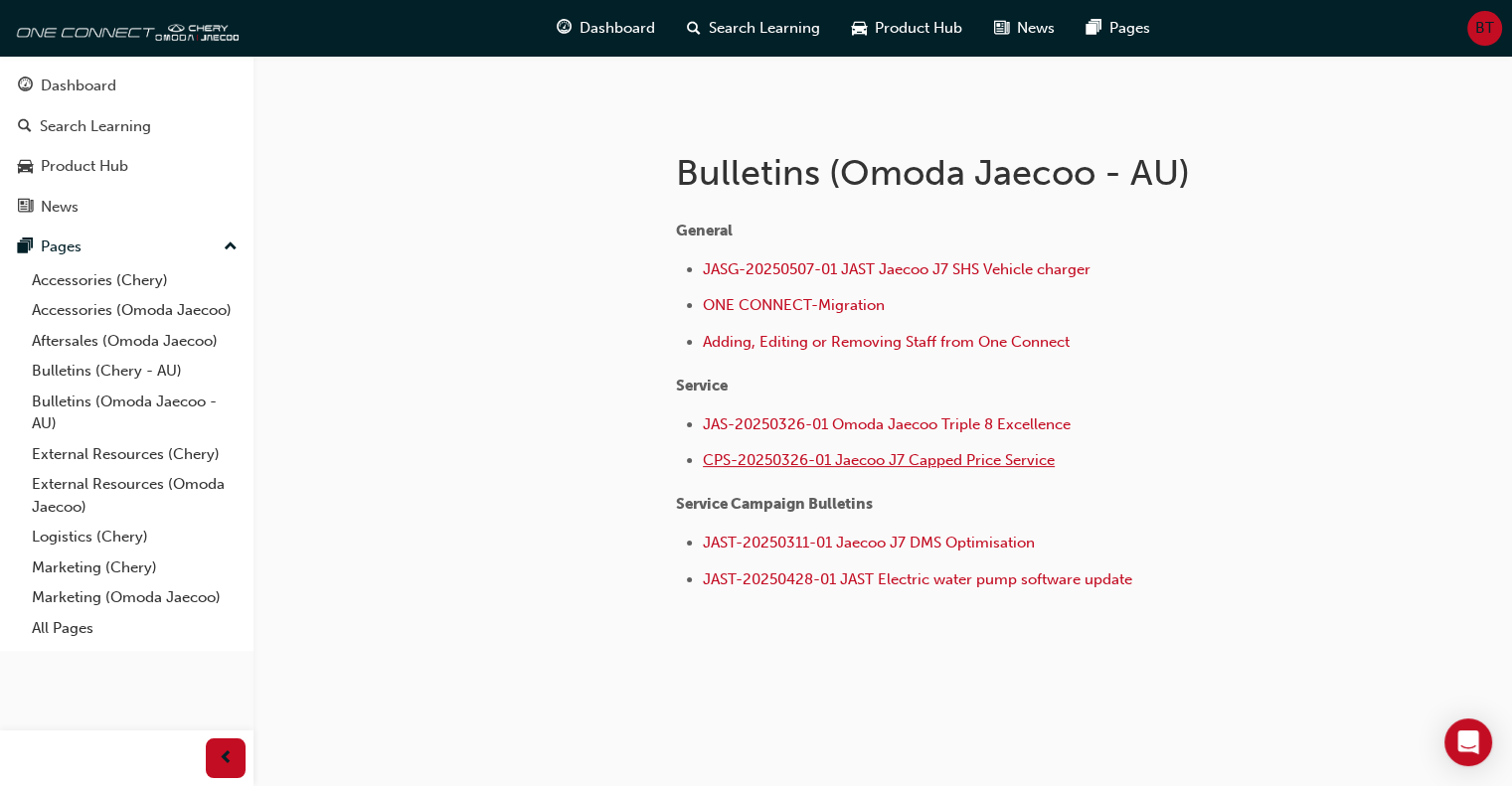 click on "CPS-20250326-01 Jaecoo J7 Capped Price Service" at bounding box center (879, 460) 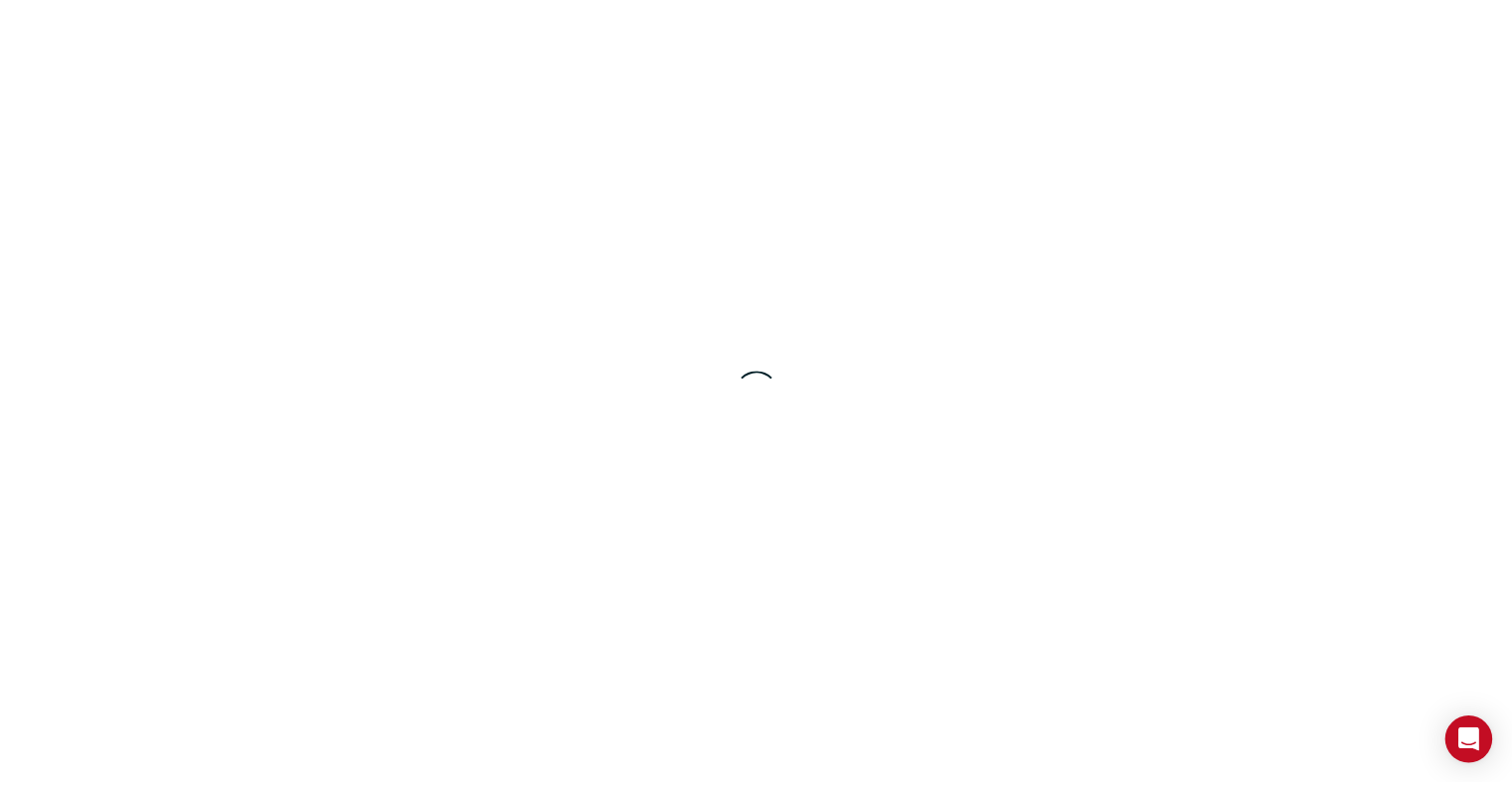 scroll, scrollTop: 0, scrollLeft: 0, axis: both 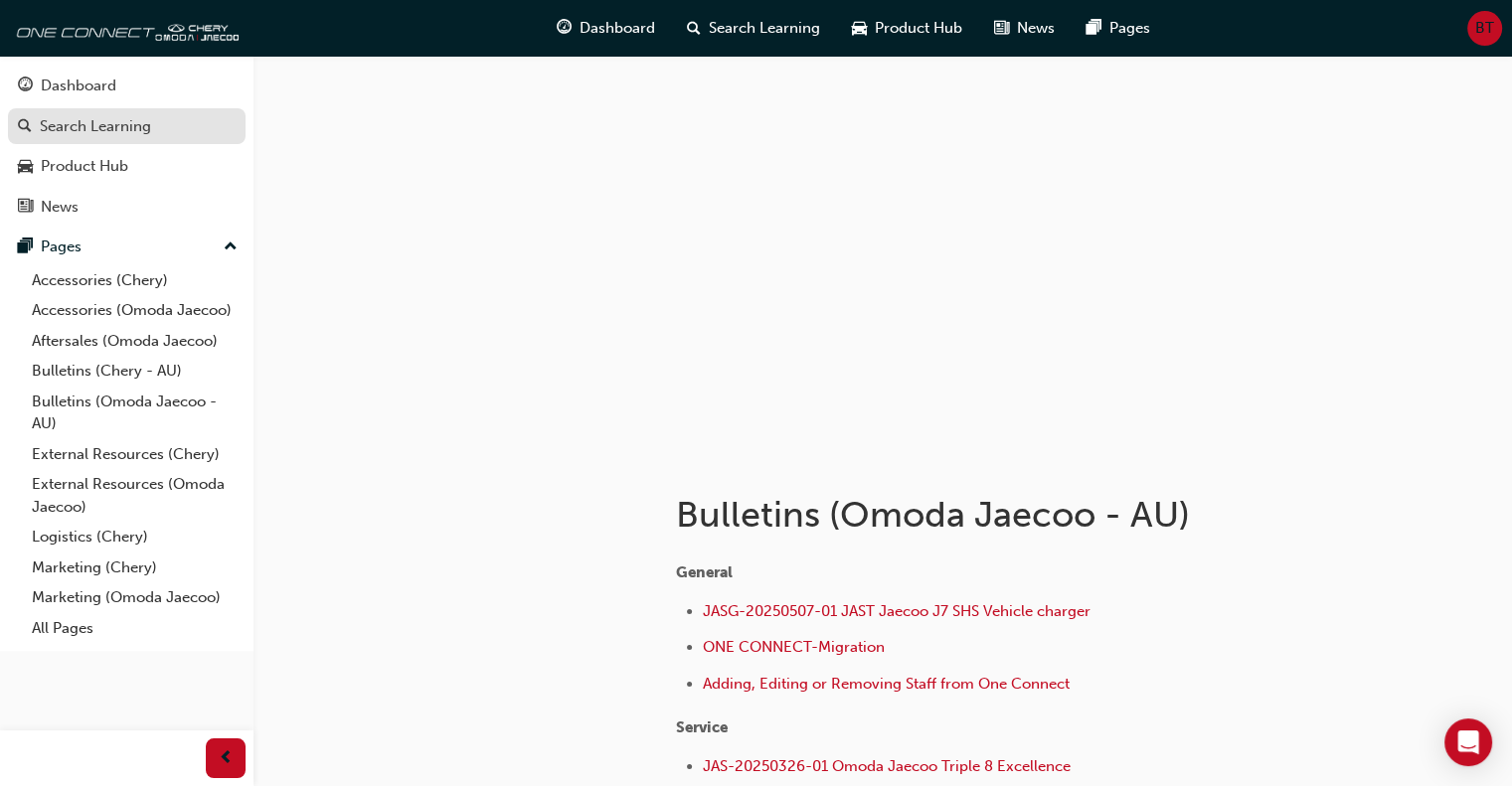 click on "Search Learning" at bounding box center (95, 126) 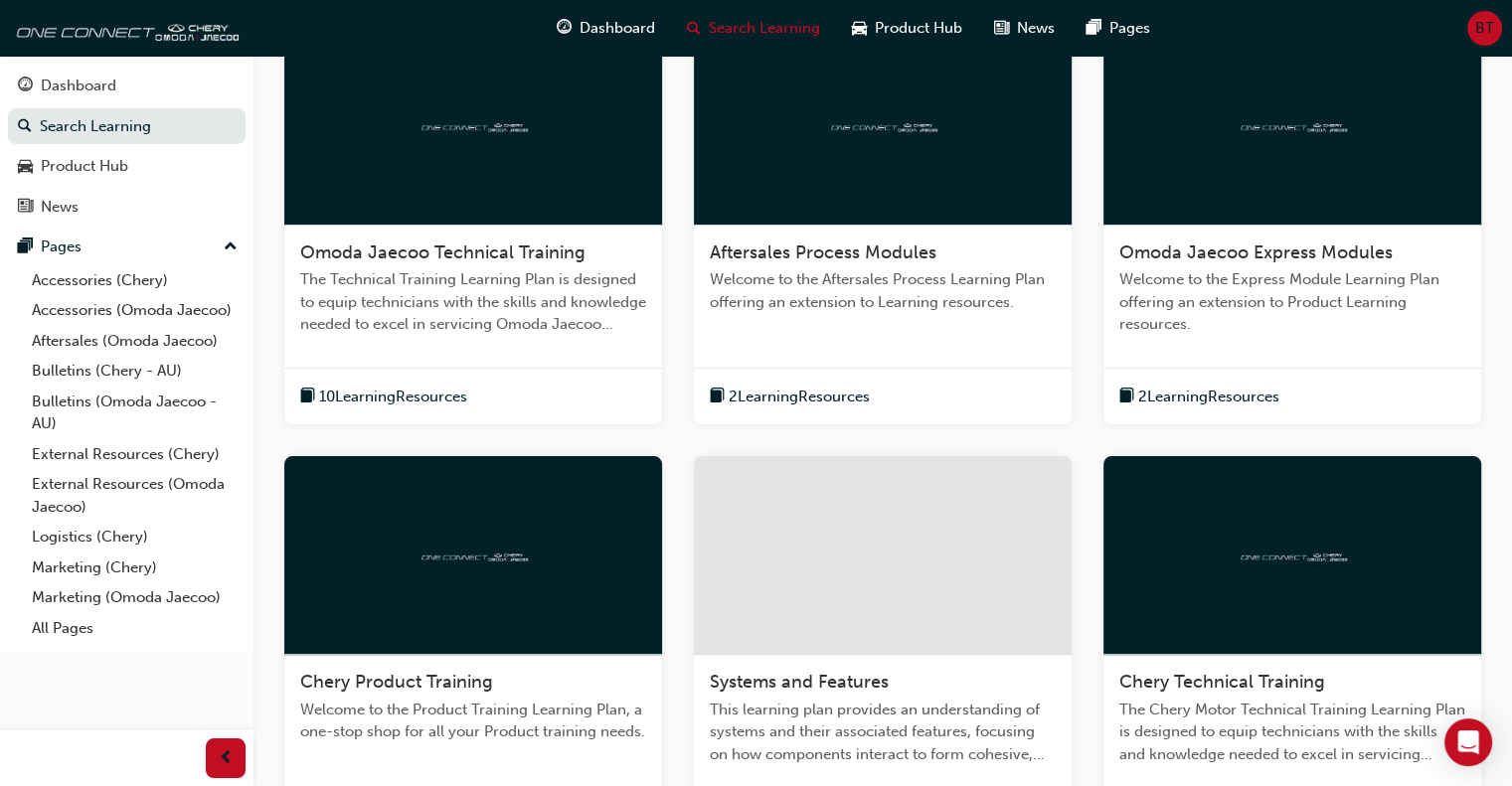 scroll, scrollTop: 560, scrollLeft: 0, axis: vertical 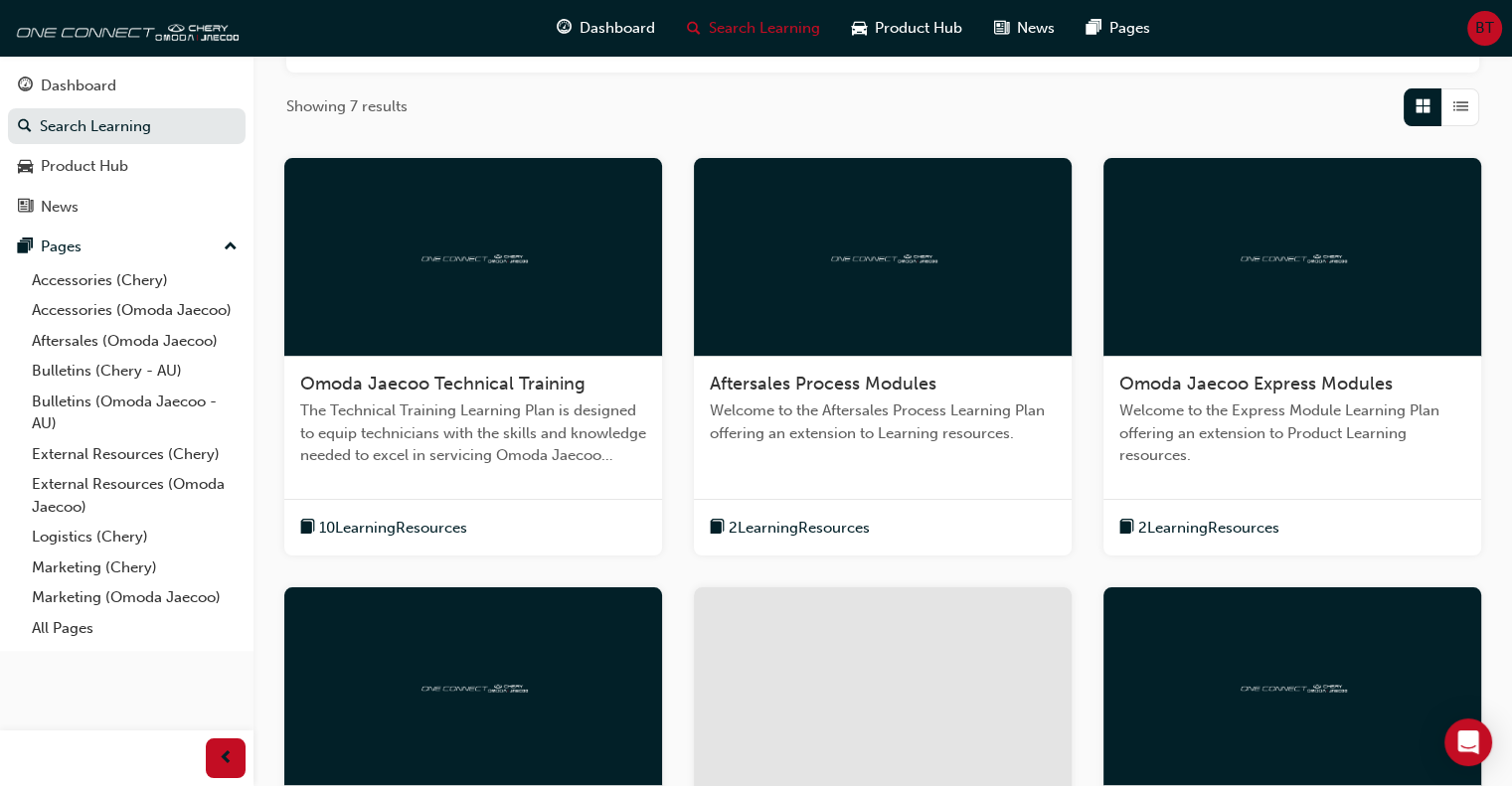 click on "10  Learning  Resources" at bounding box center [393, 528] 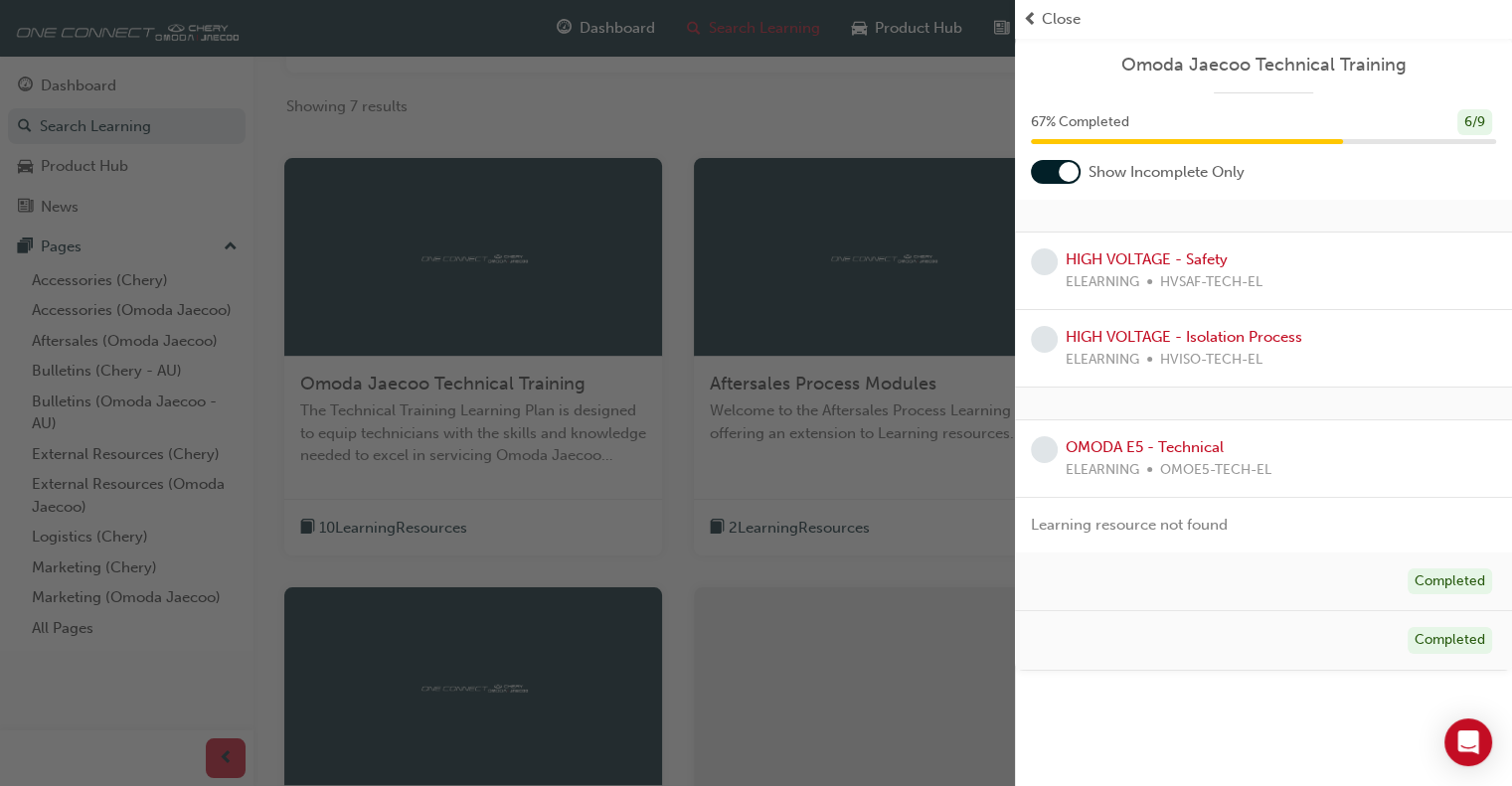 scroll, scrollTop: 0, scrollLeft: 0, axis: both 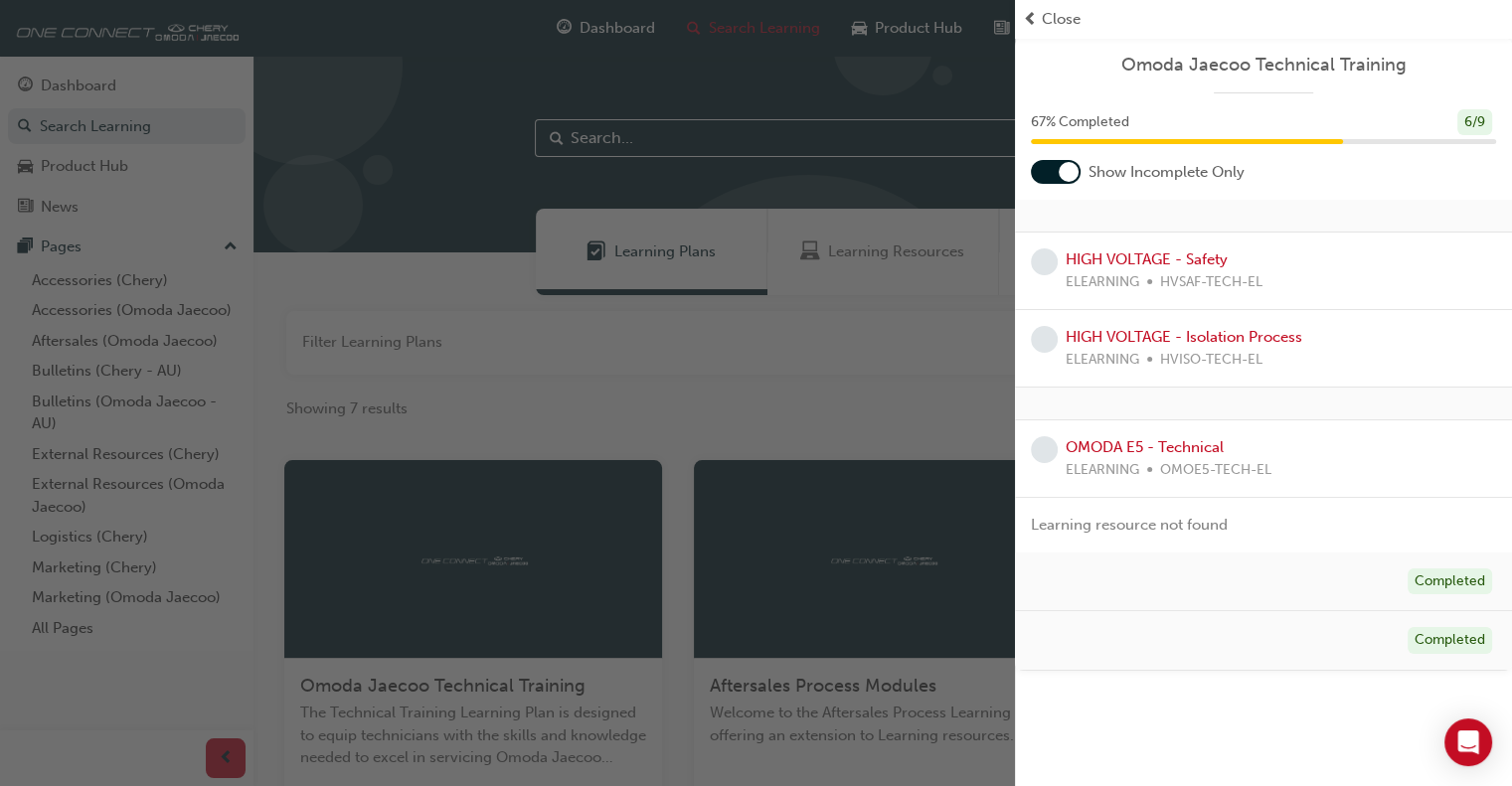 click at bounding box center (507, 393) 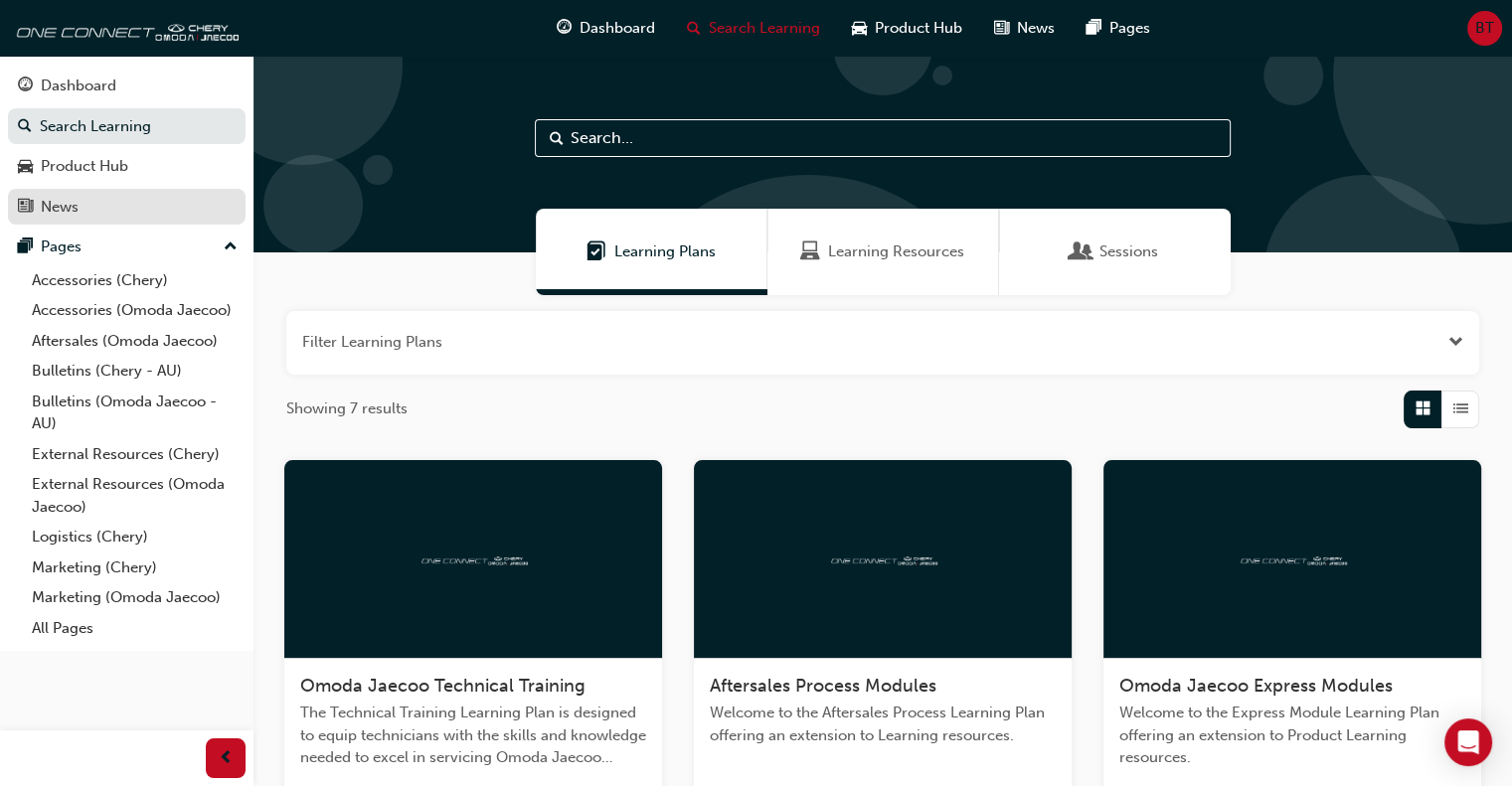 click on "News" at bounding box center (60, 207) 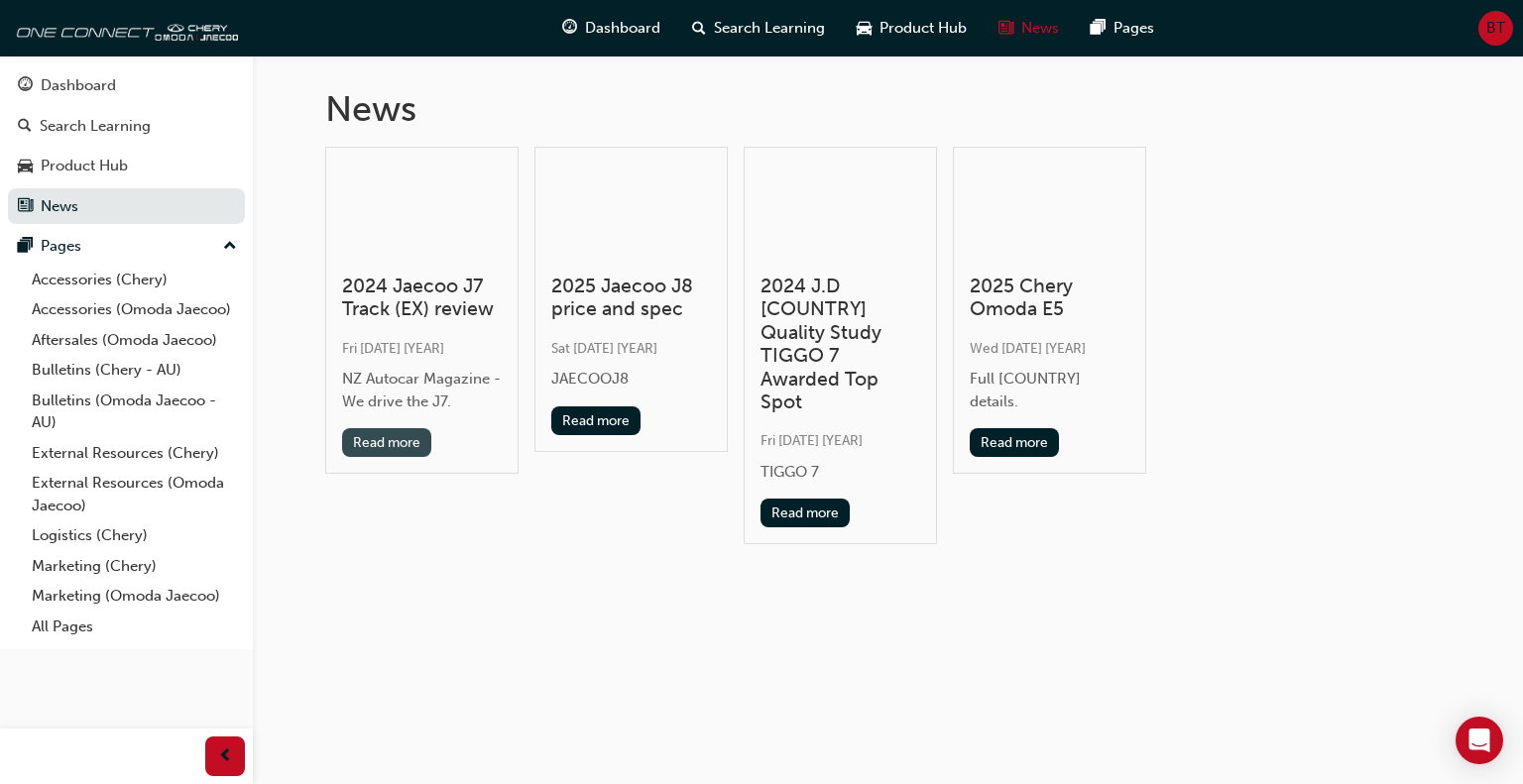 click on "Read more" at bounding box center (387, 442) 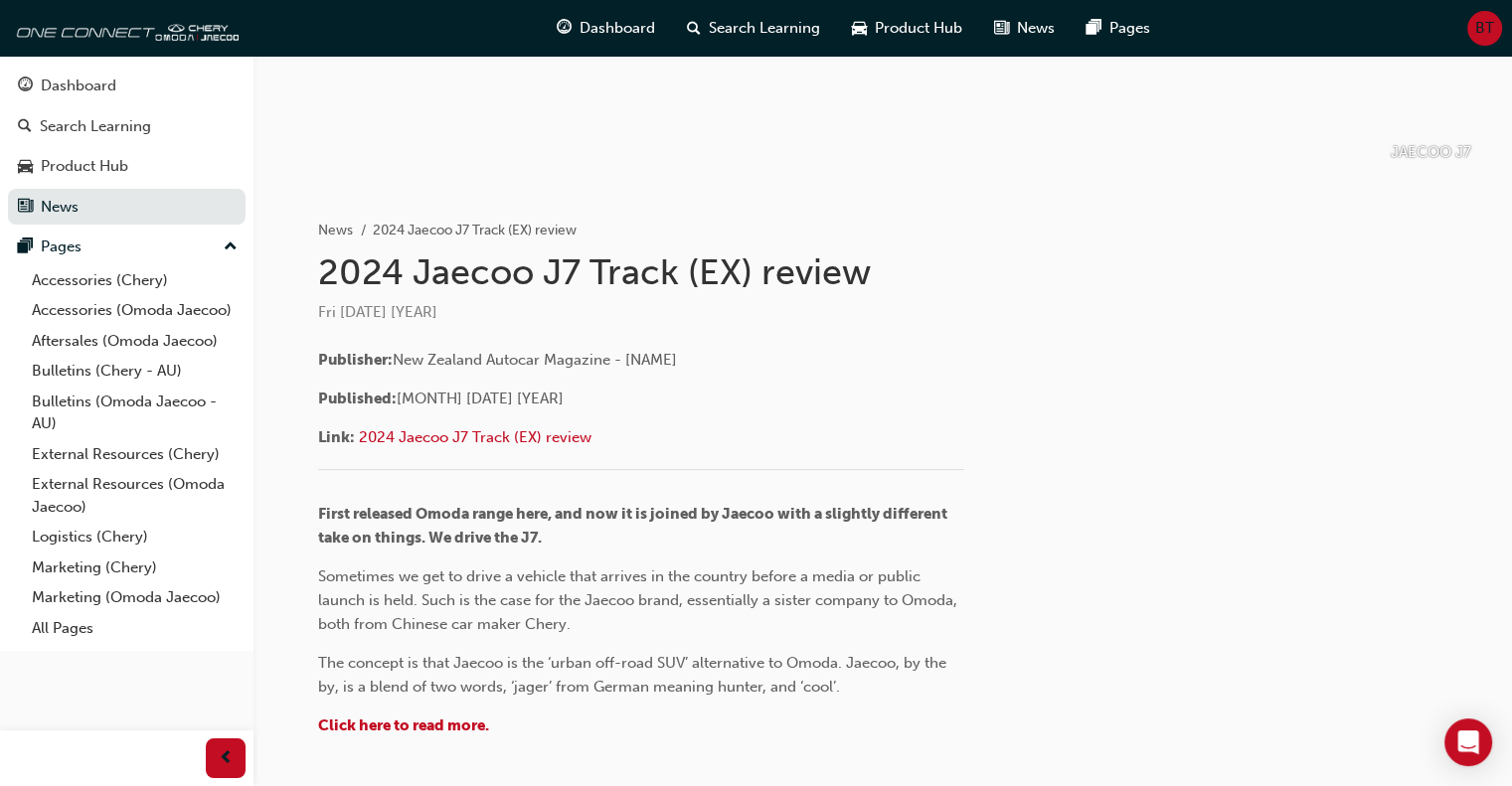 scroll, scrollTop: 380, scrollLeft: 0, axis: vertical 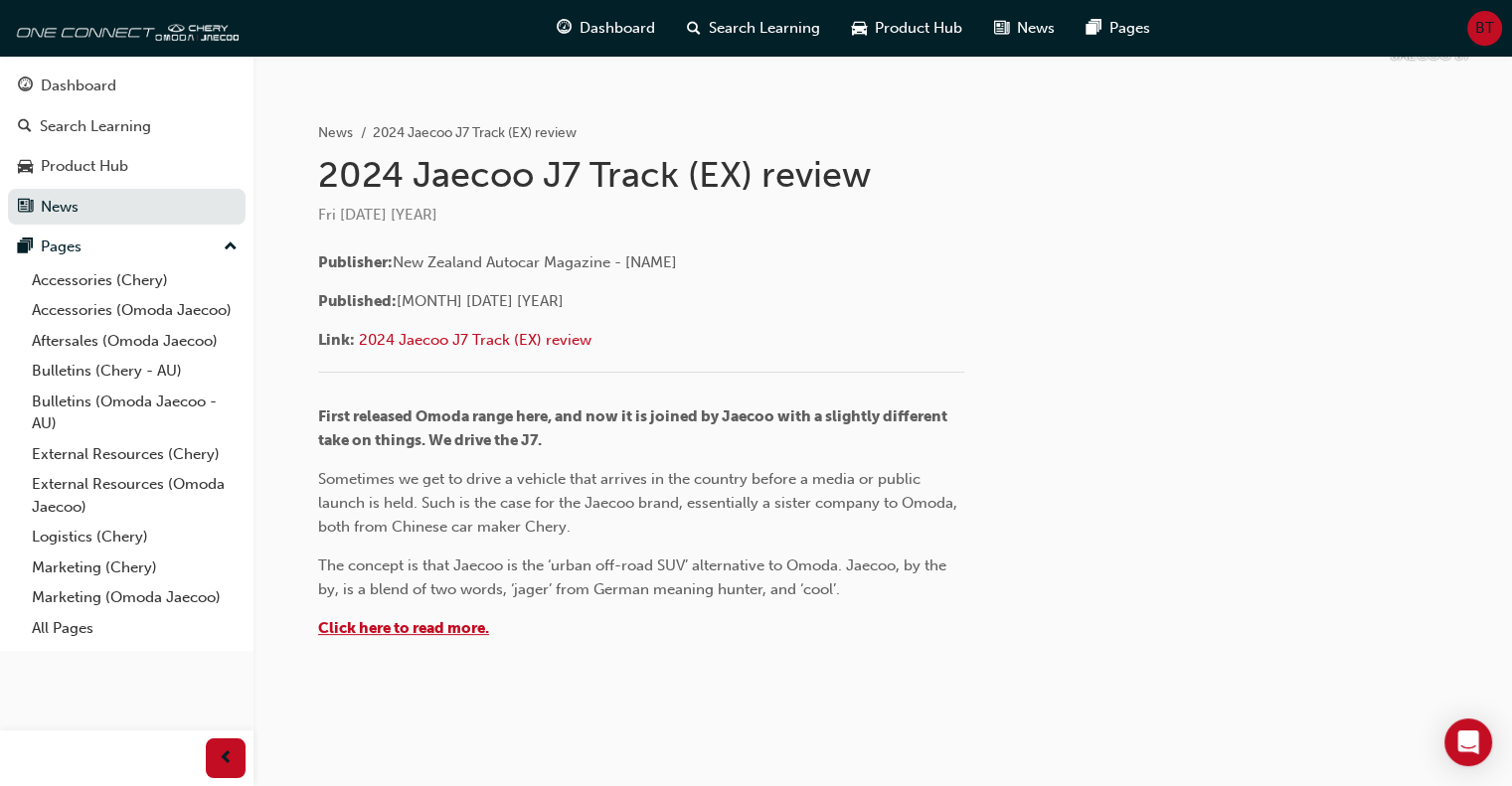 click on "Click here to read more." at bounding box center [404, 628] 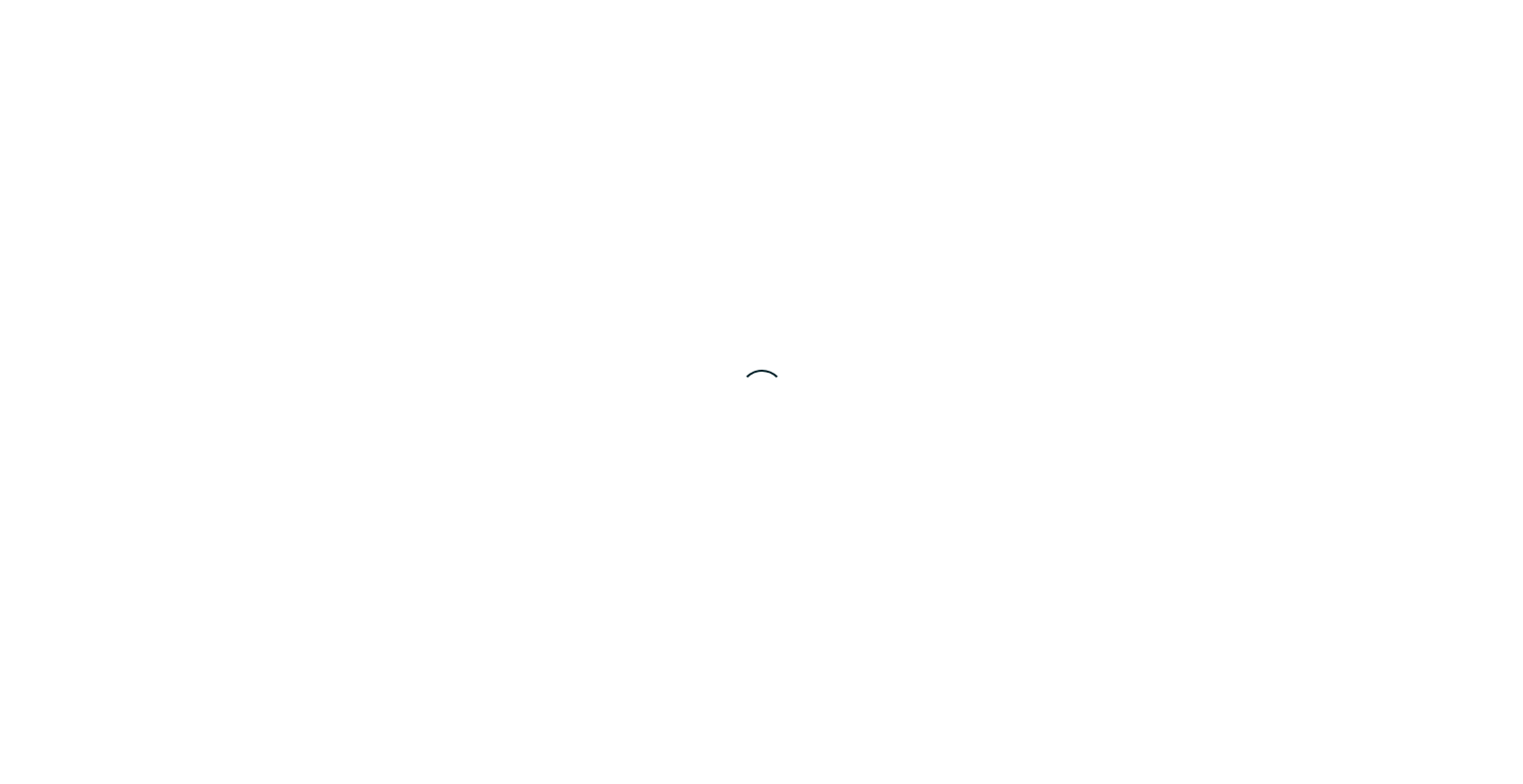 scroll, scrollTop: 0, scrollLeft: 0, axis: both 